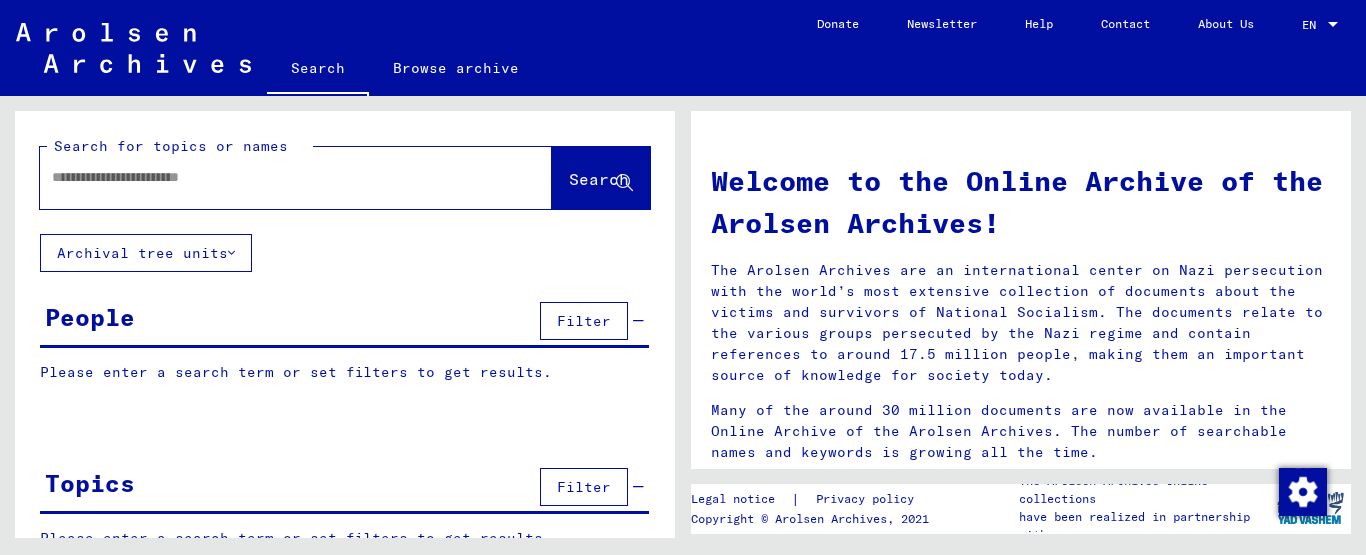 scroll, scrollTop: 0, scrollLeft: 0, axis: both 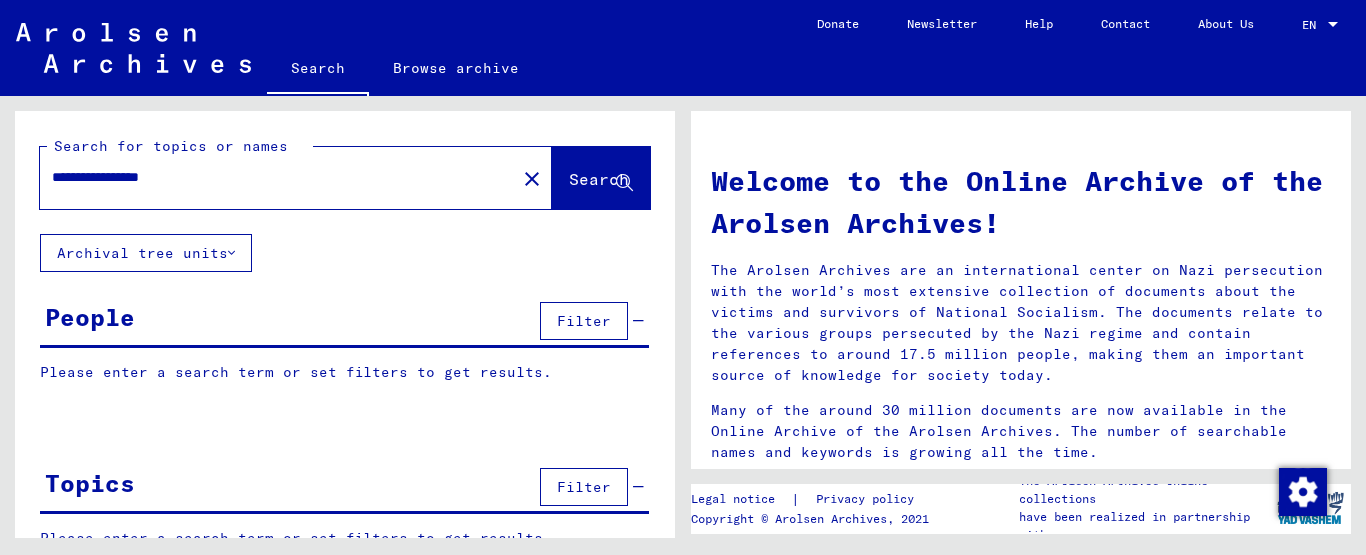 type on "**********" 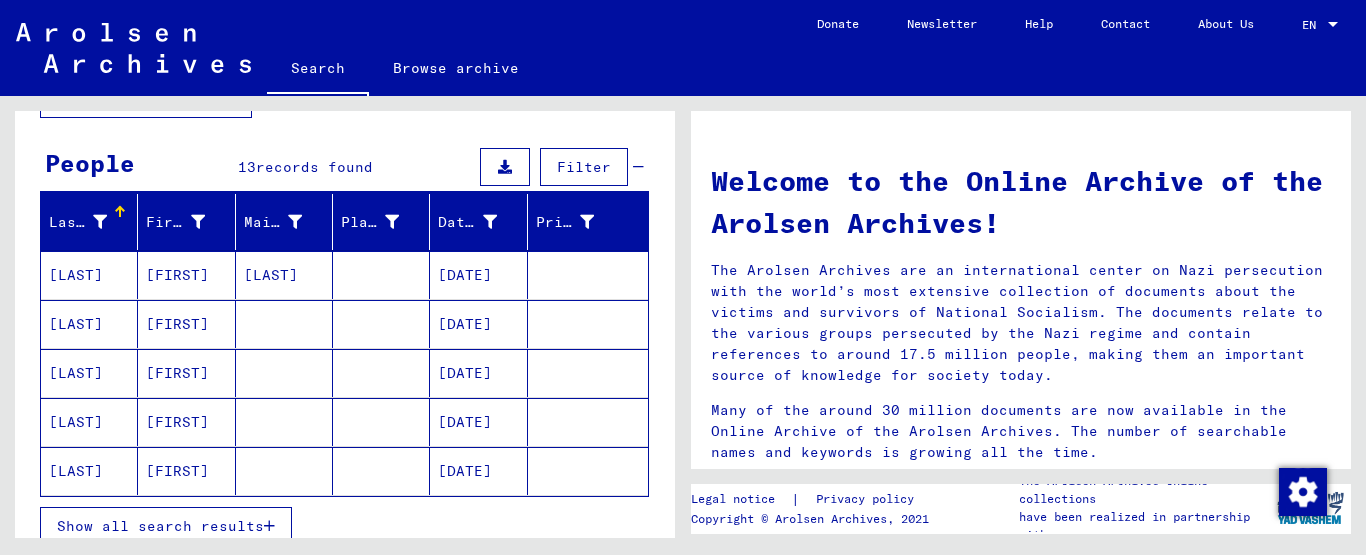 scroll, scrollTop: 179, scrollLeft: 0, axis: vertical 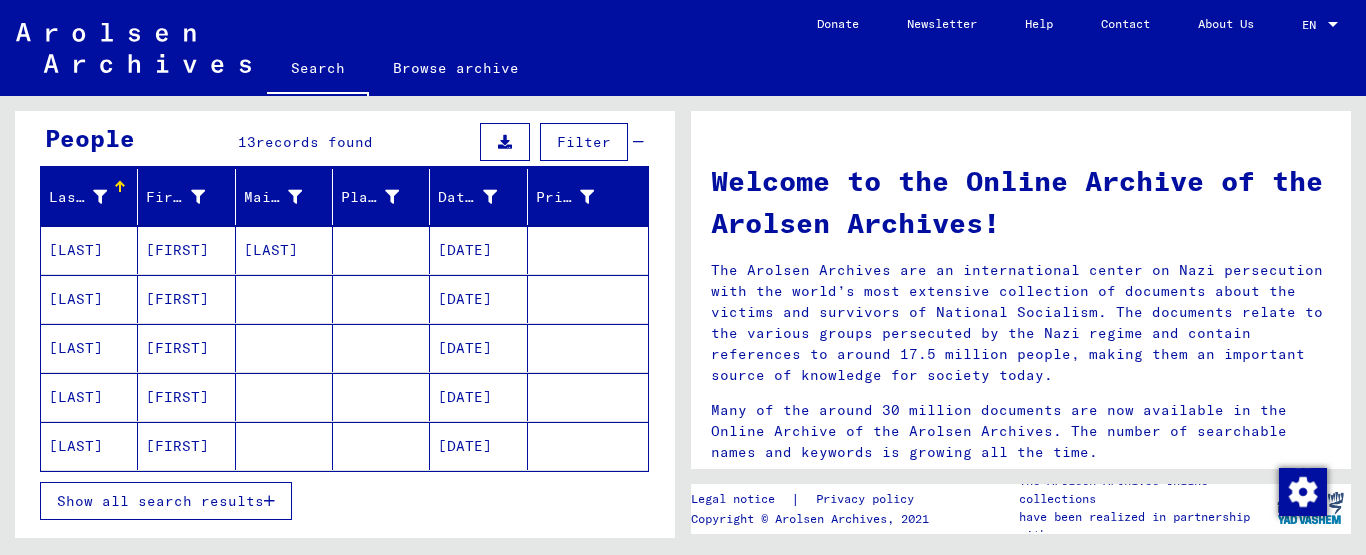 click on "Show all search results" at bounding box center (166, 501) 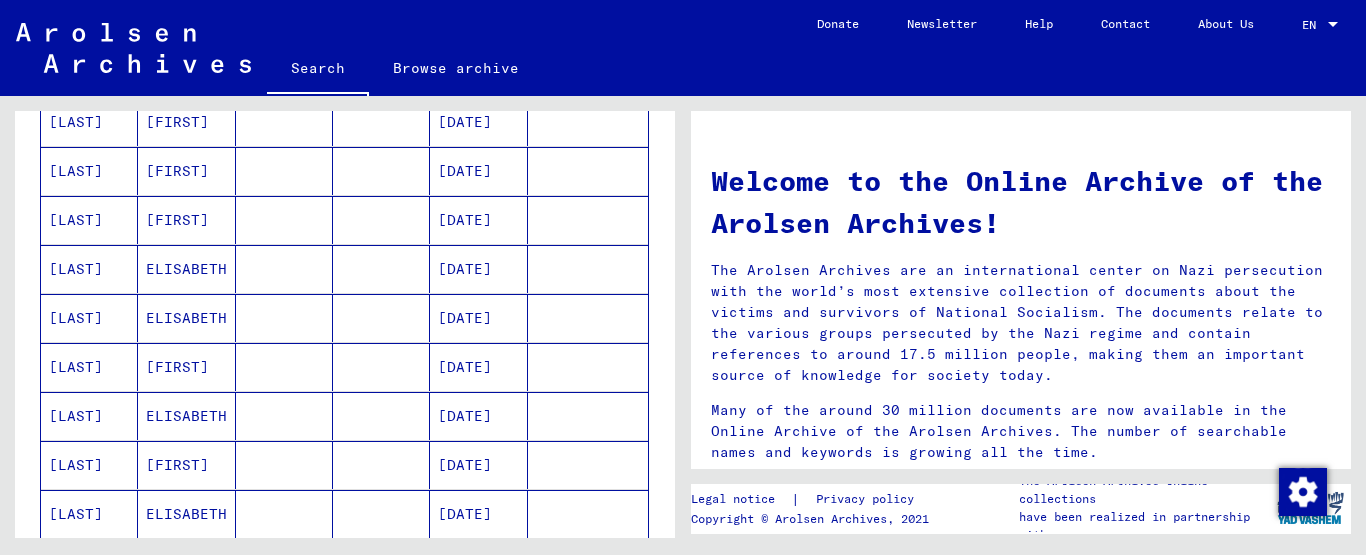 scroll, scrollTop: 413, scrollLeft: 0, axis: vertical 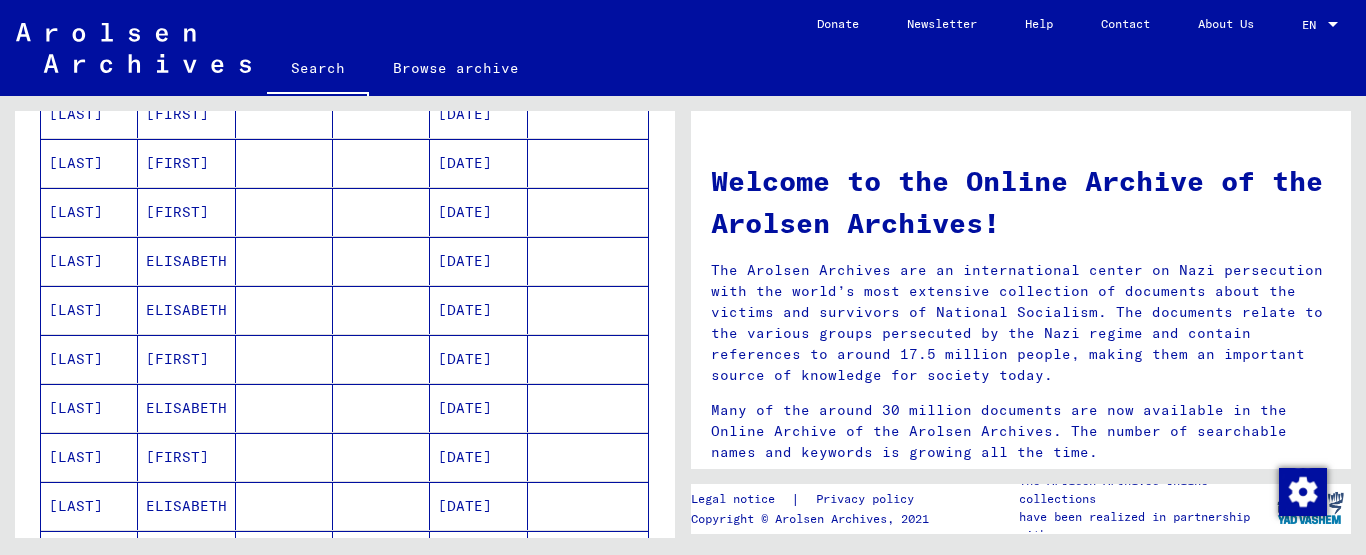 click on "ELISABETH" at bounding box center [186, 16] 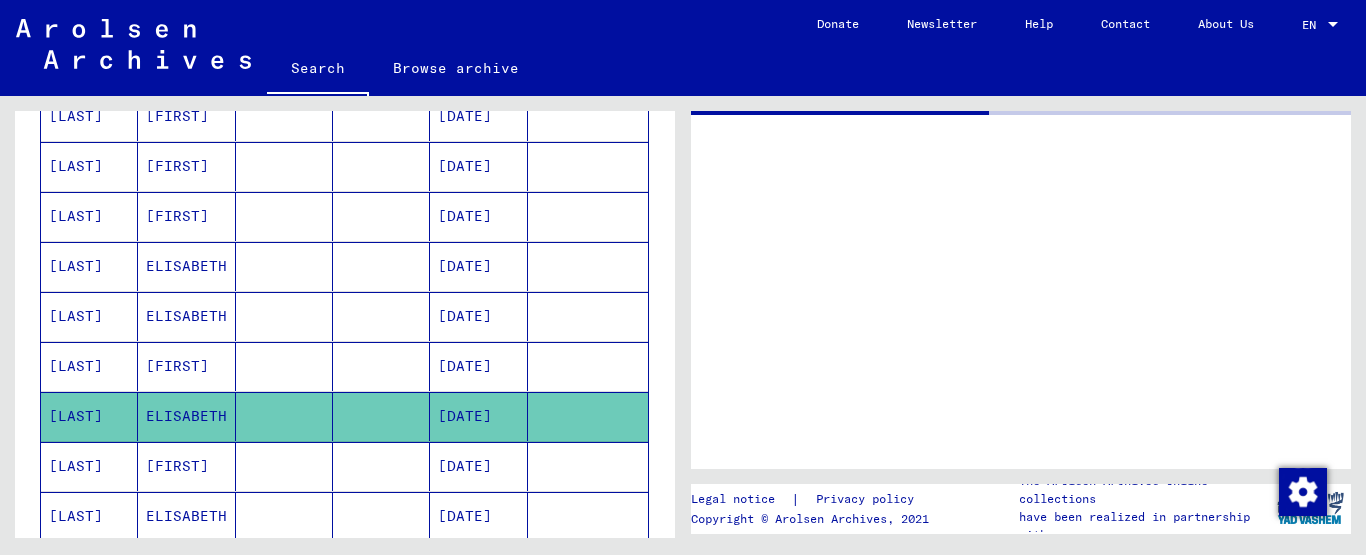 scroll, scrollTop: 415, scrollLeft: 0, axis: vertical 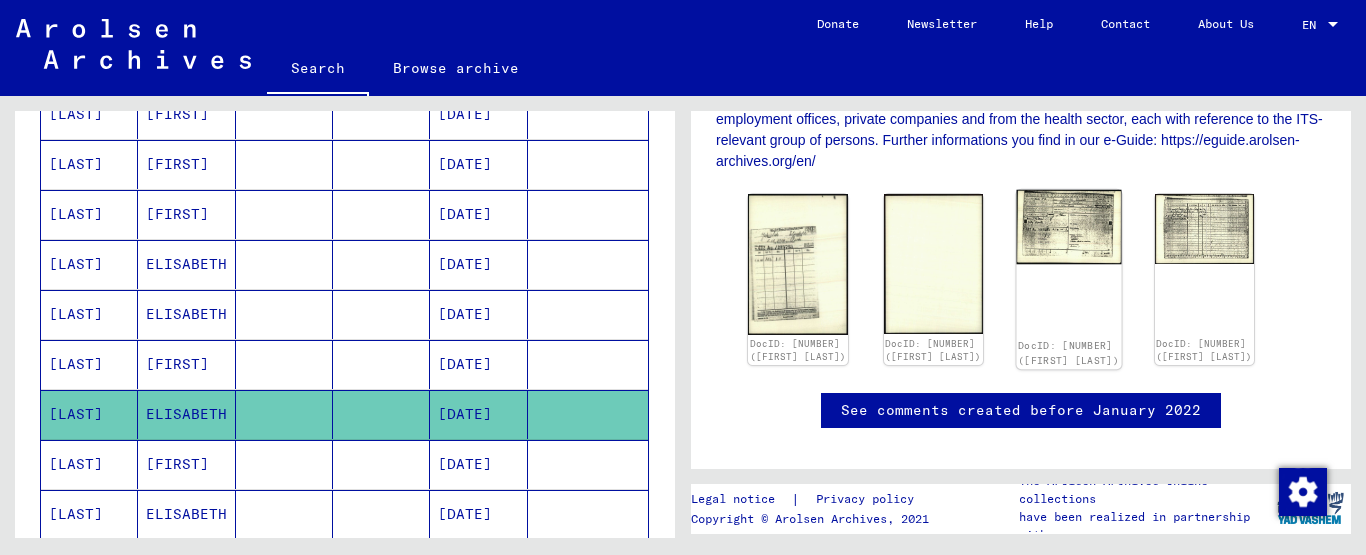 click at bounding box center [798, 264] 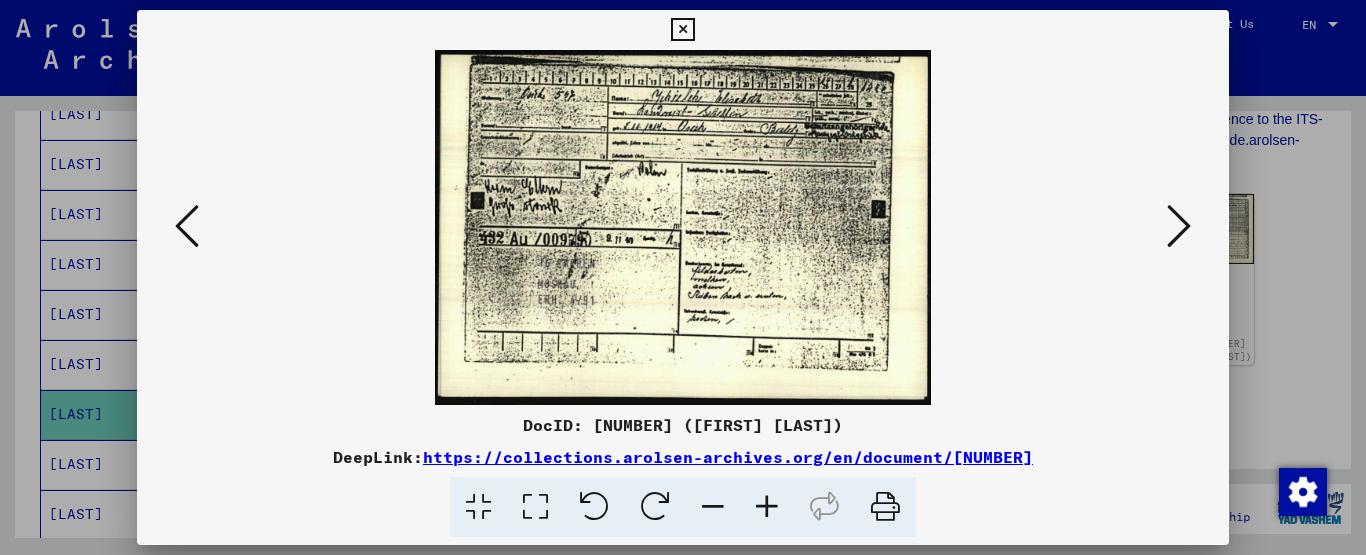 click at bounding box center (767, 507) 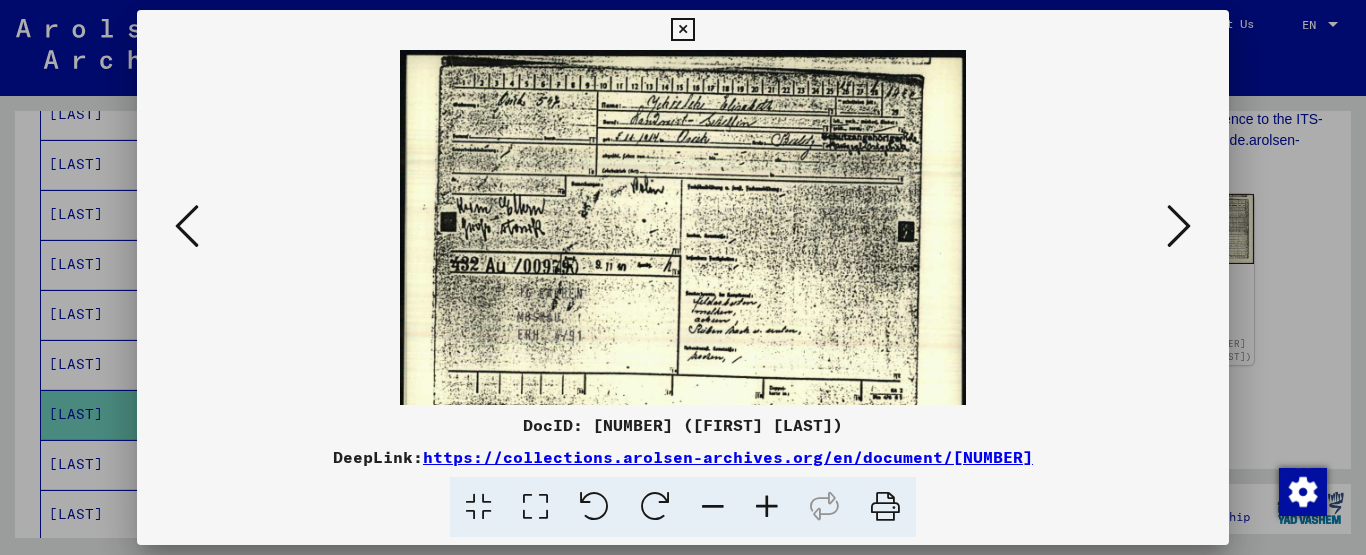 click at bounding box center [767, 507] 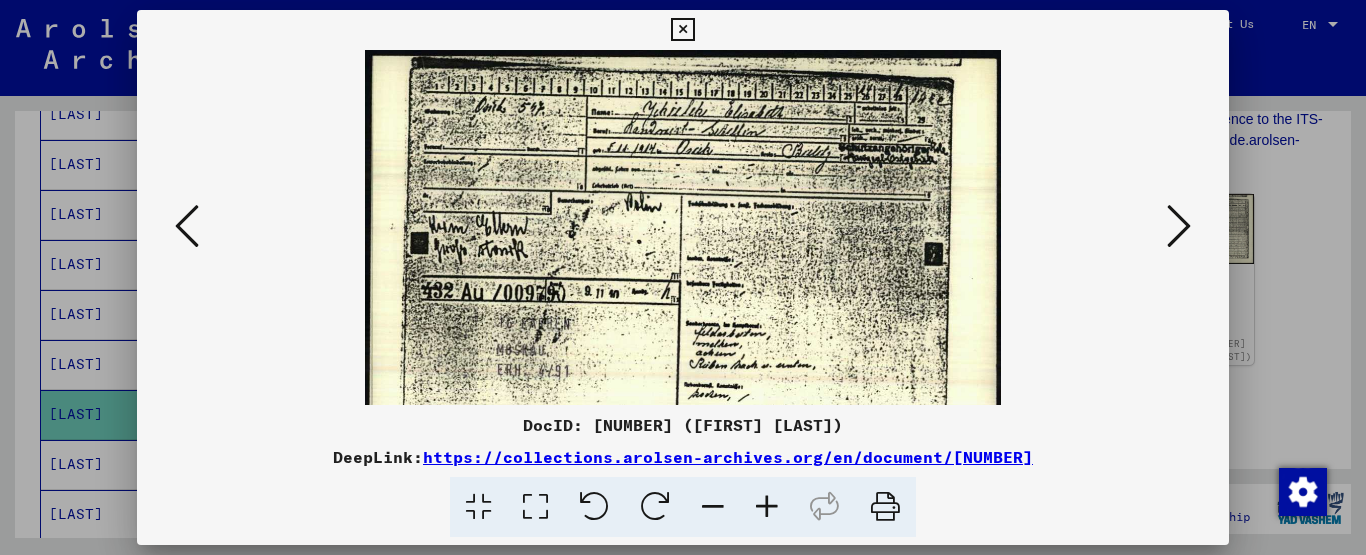 click at bounding box center [767, 507] 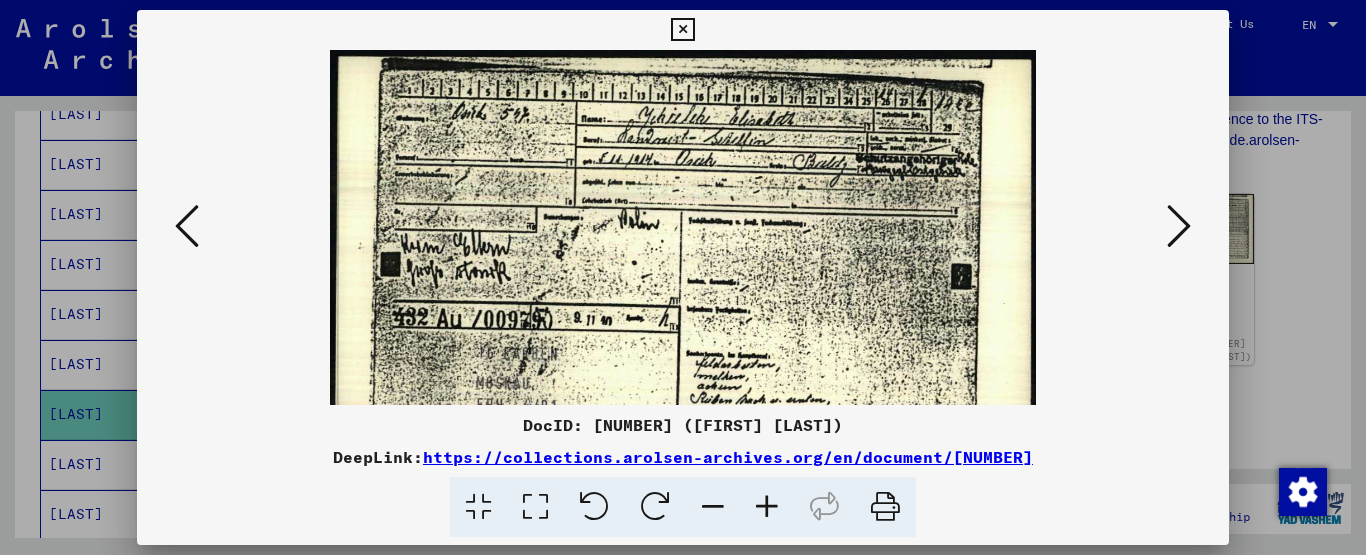click at bounding box center [767, 507] 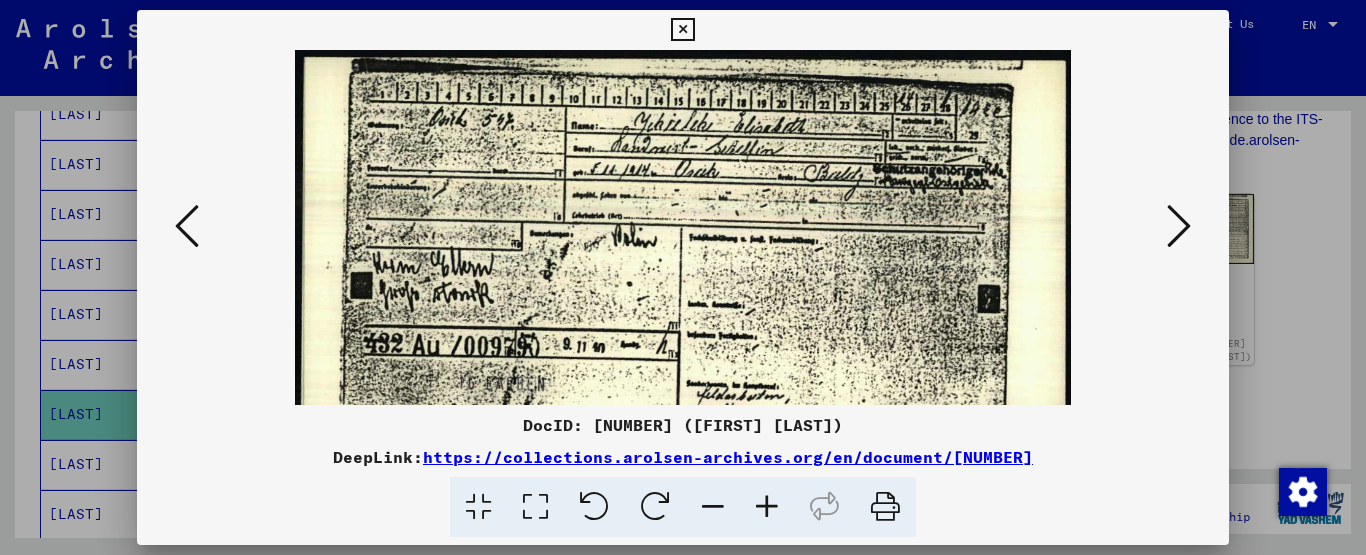 click at bounding box center (767, 507) 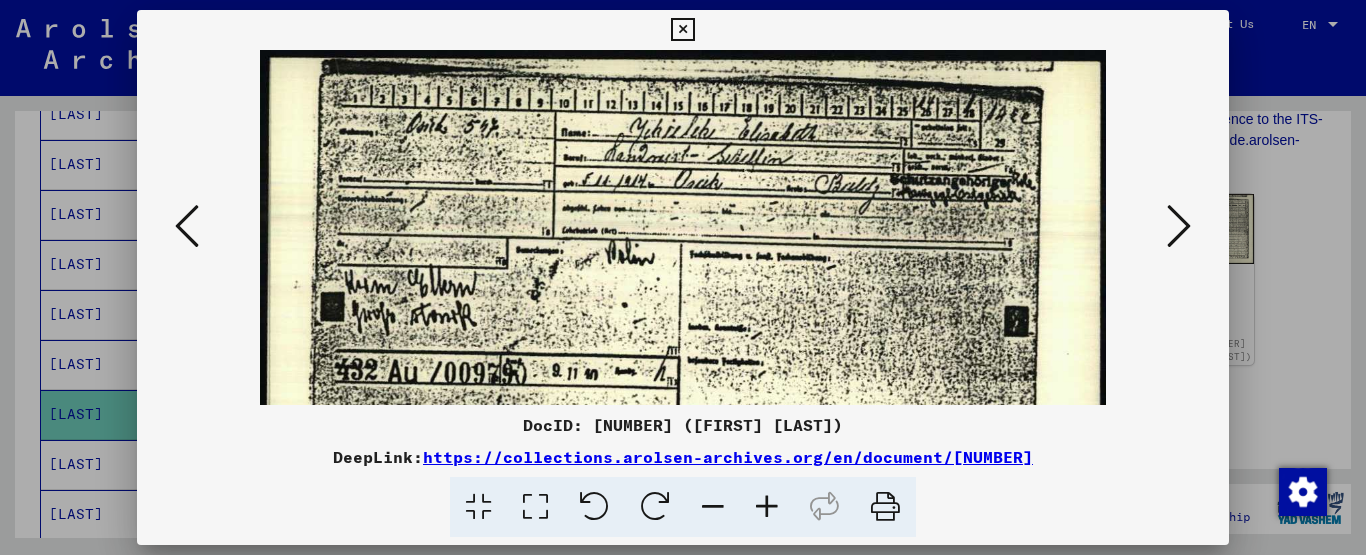 click at bounding box center [767, 507] 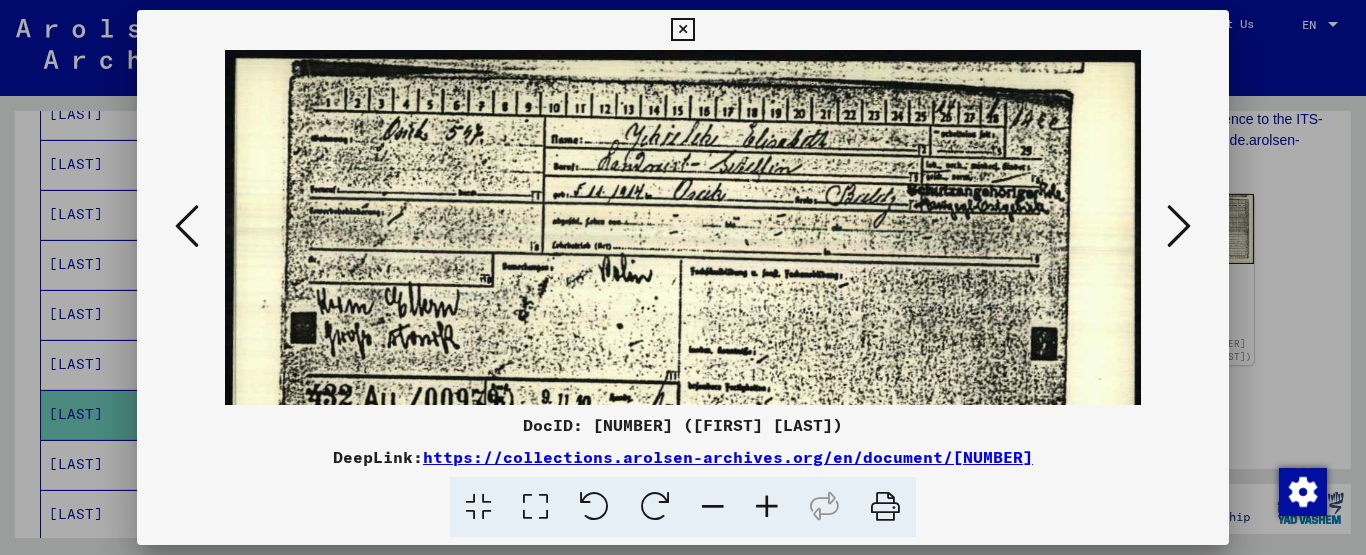 click at bounding box center [767, 507] 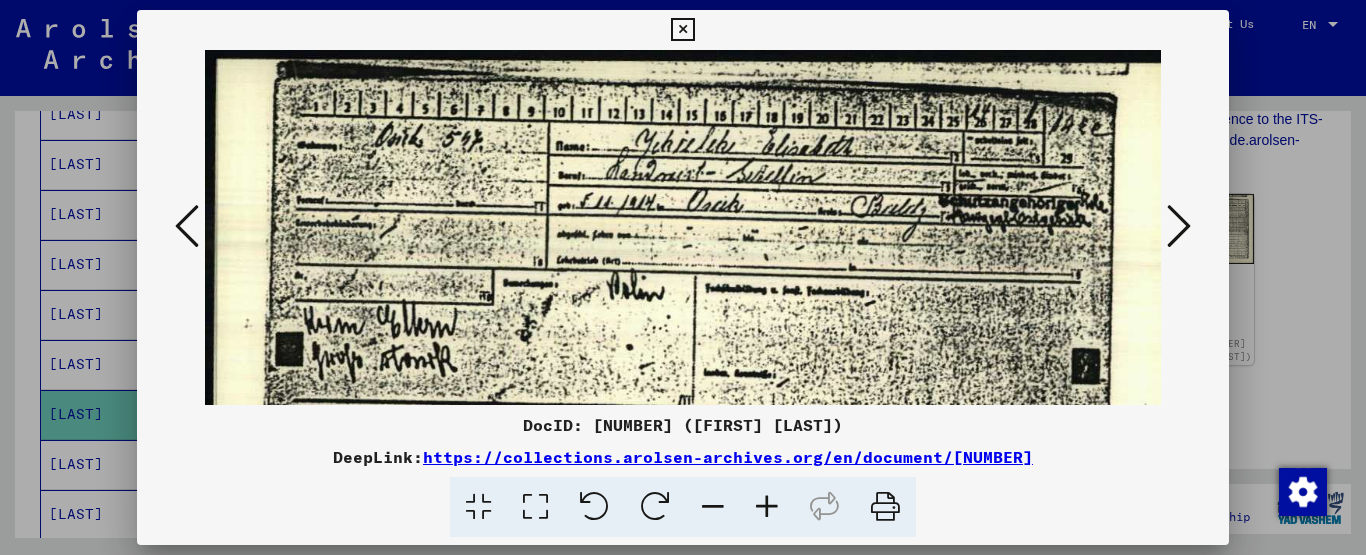 drag, startPoint x: 689, startPoint y: 30, endPoint x: 658, endPoint y: 83, distance: 61.400326 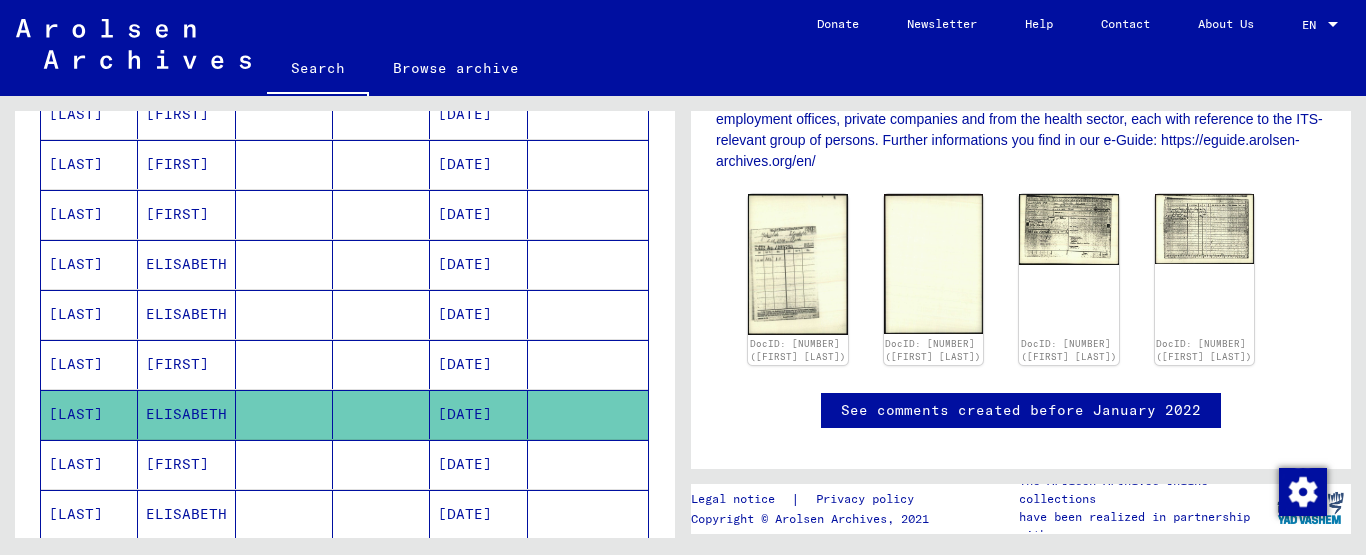click on "[FIRST]" at bounding box center (186, 14) 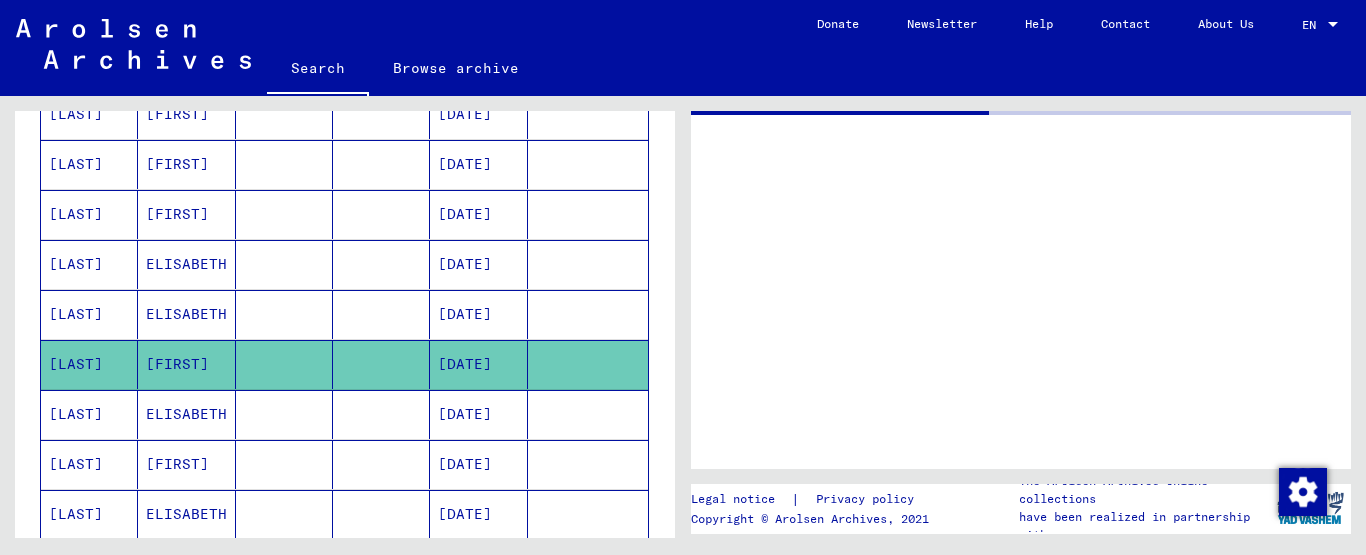 scroll, scrollTop: 0, scrollLeft: 0, axis: both 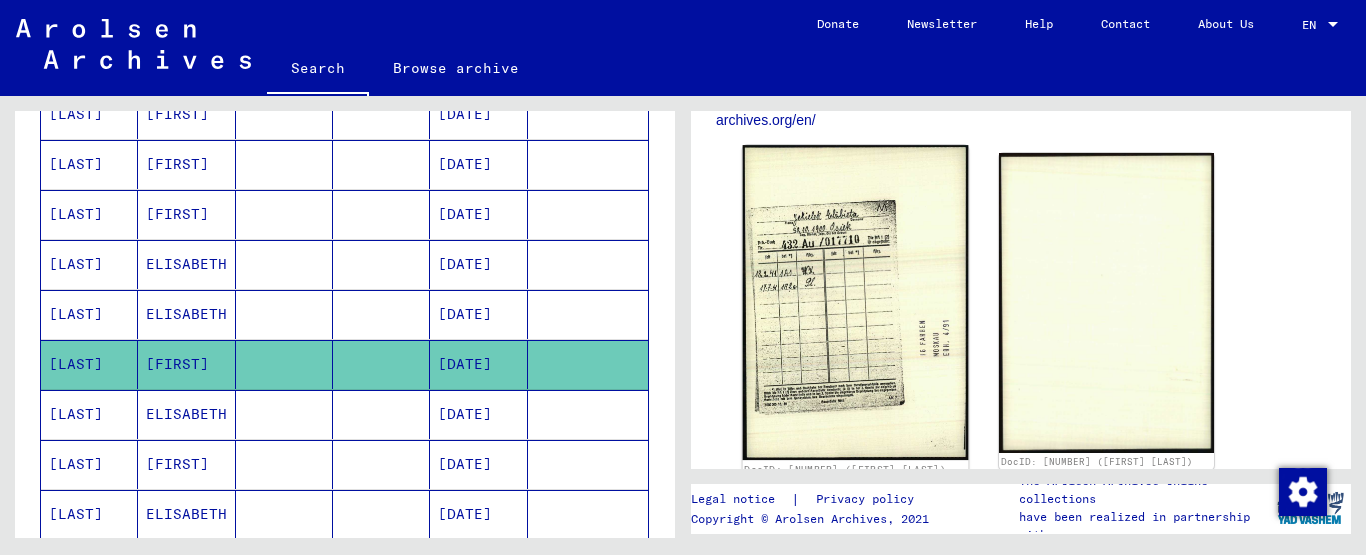 click at bounding box center [856, 302] 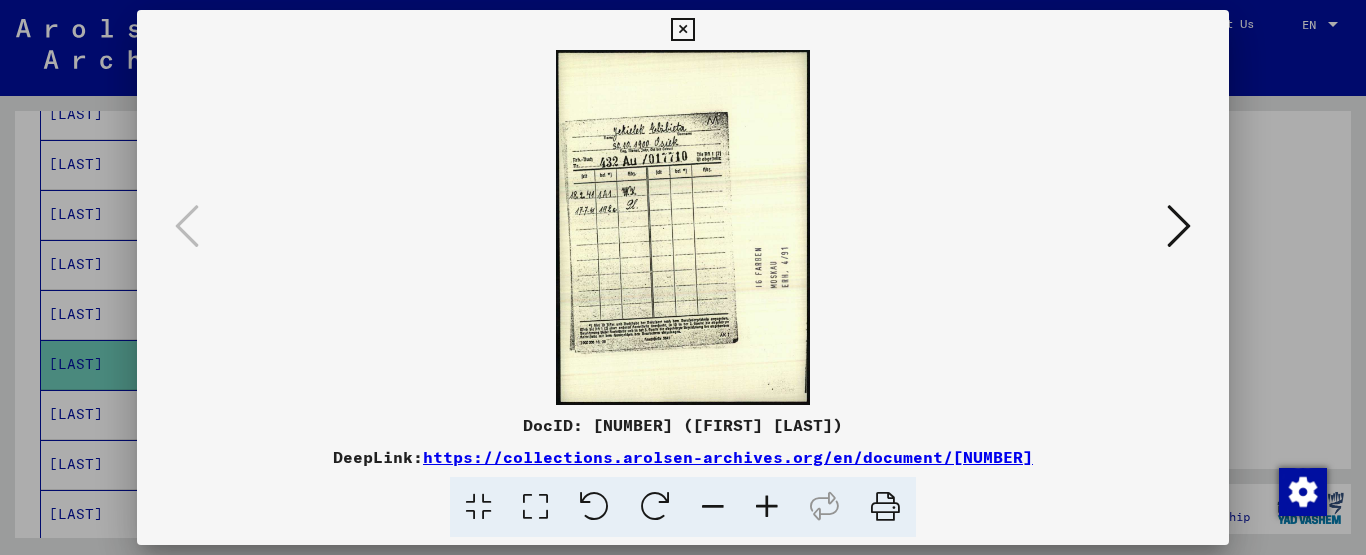 click at bounding box center (682, 30) 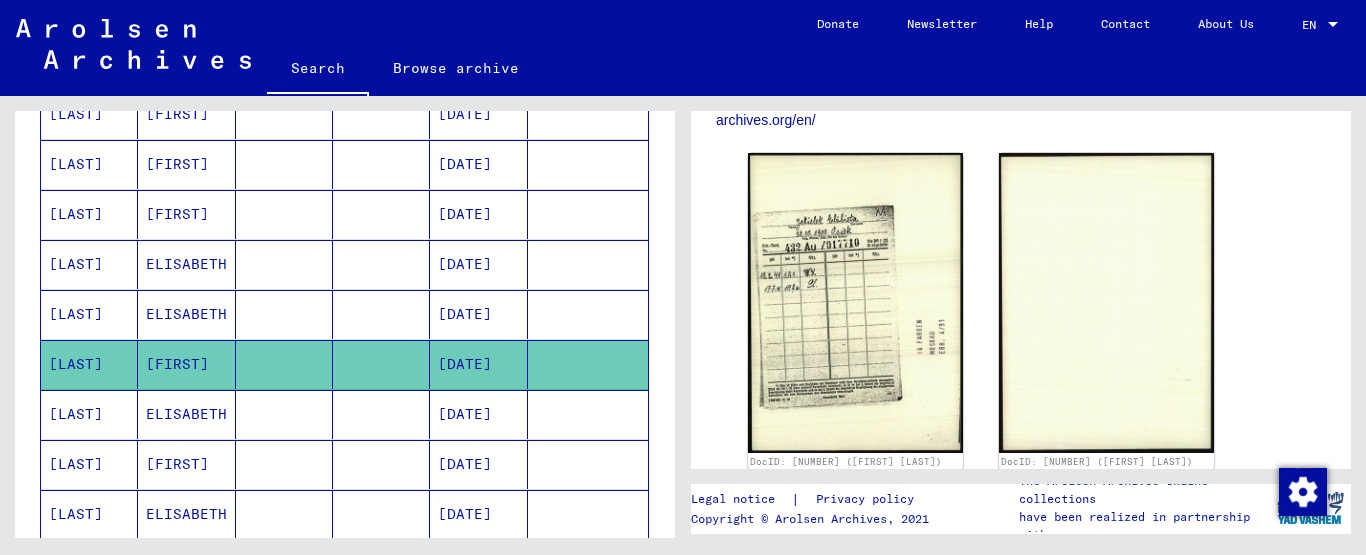 click on "ELISABETH" at bounding box center [186, 14] 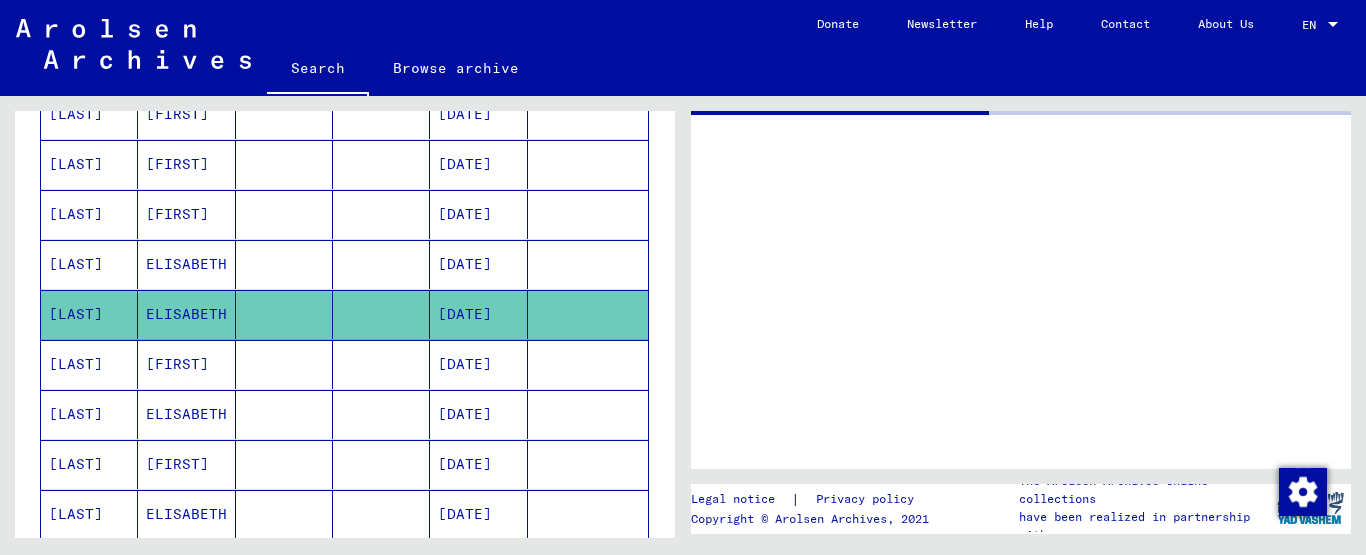 click on "ELISABETH" at bounding box center [186, 314] 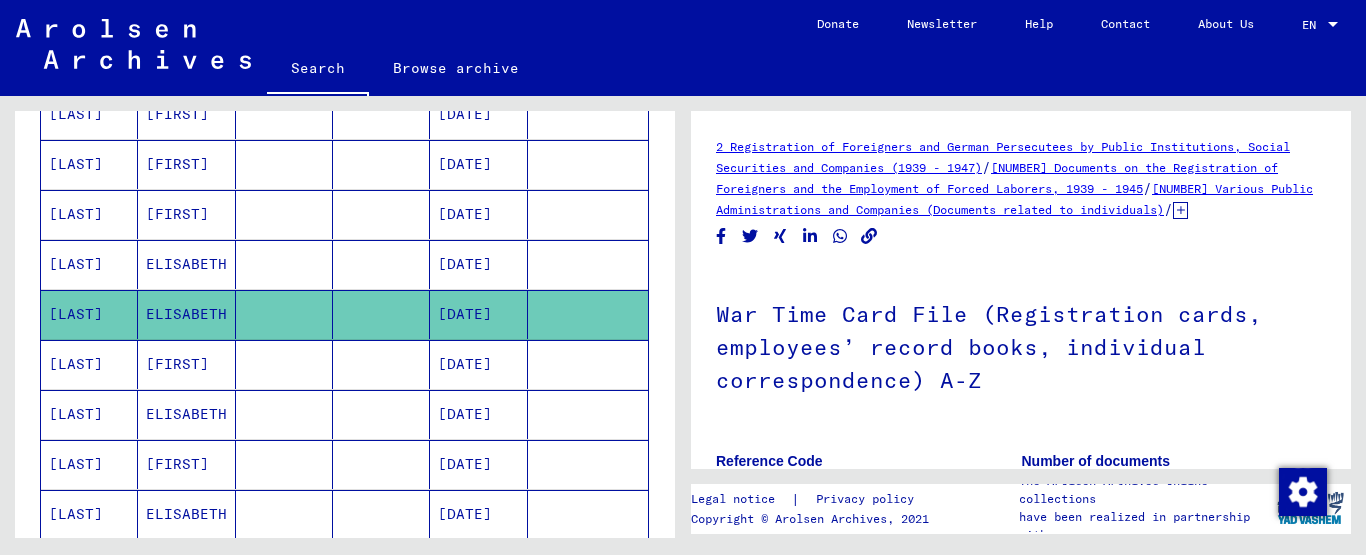 scroll, scrollTop: 0, scrollLeft: 0, axis: both 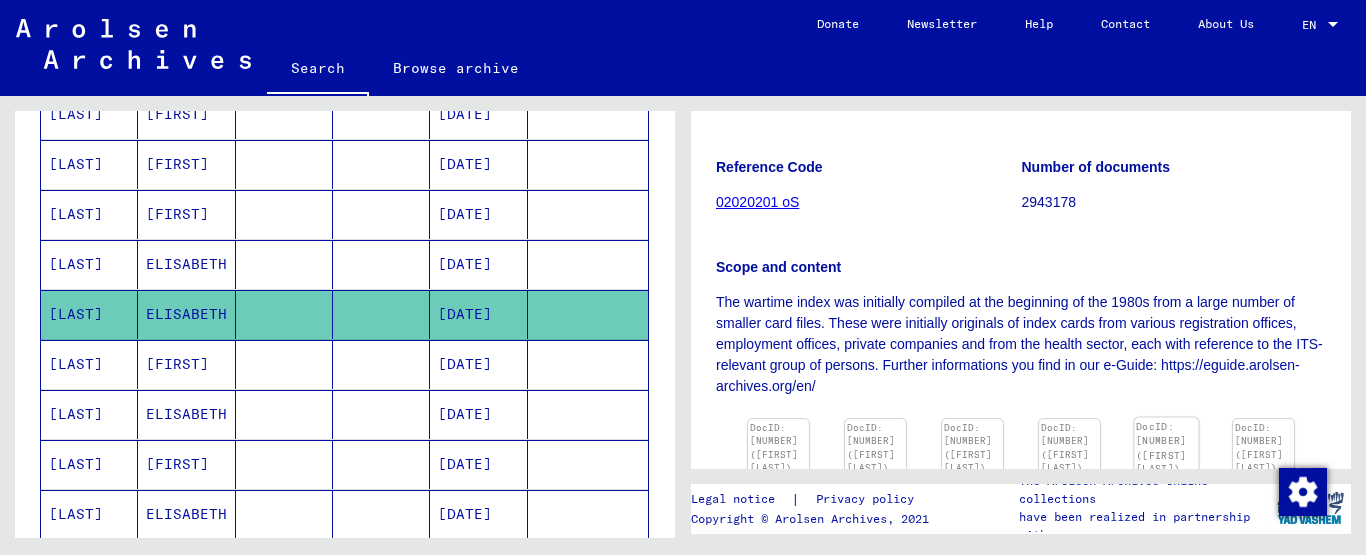 click at bounding box center (778, 419) 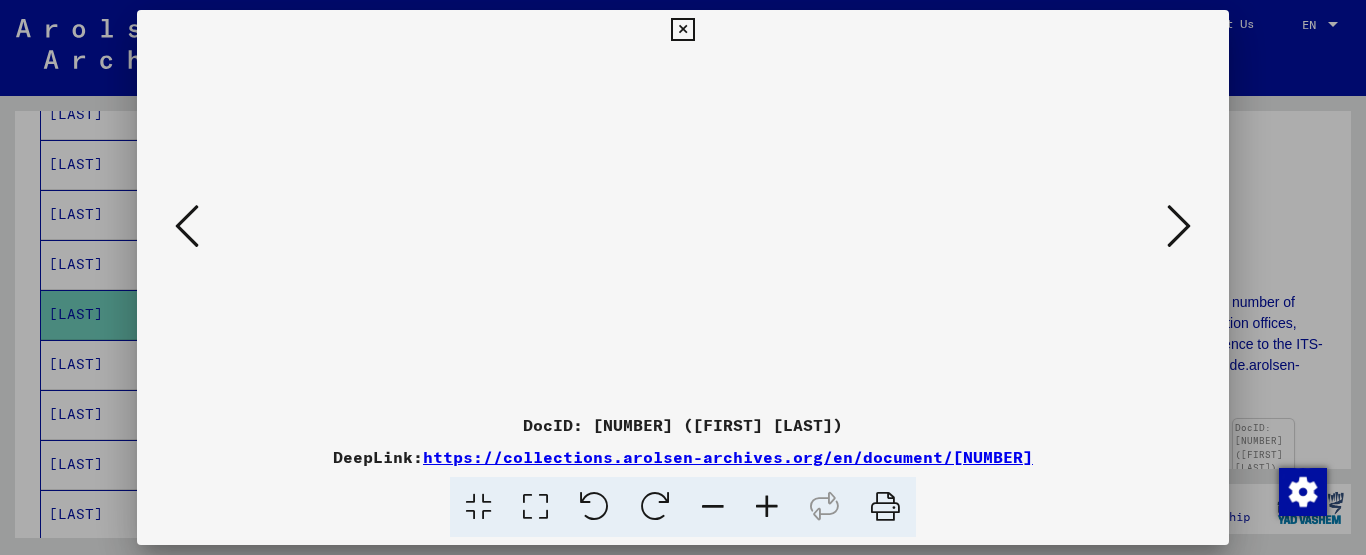 click at bounding box center (767, 507) 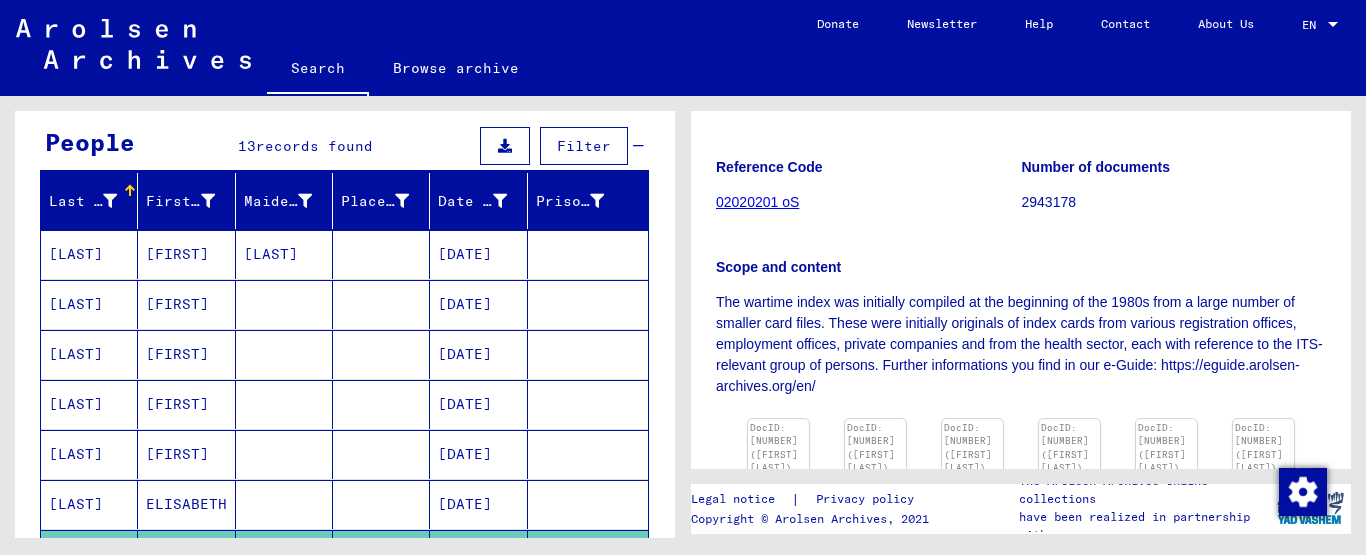 scroll, scrollTop: 212, scrollLeft: 0, axis: vertical 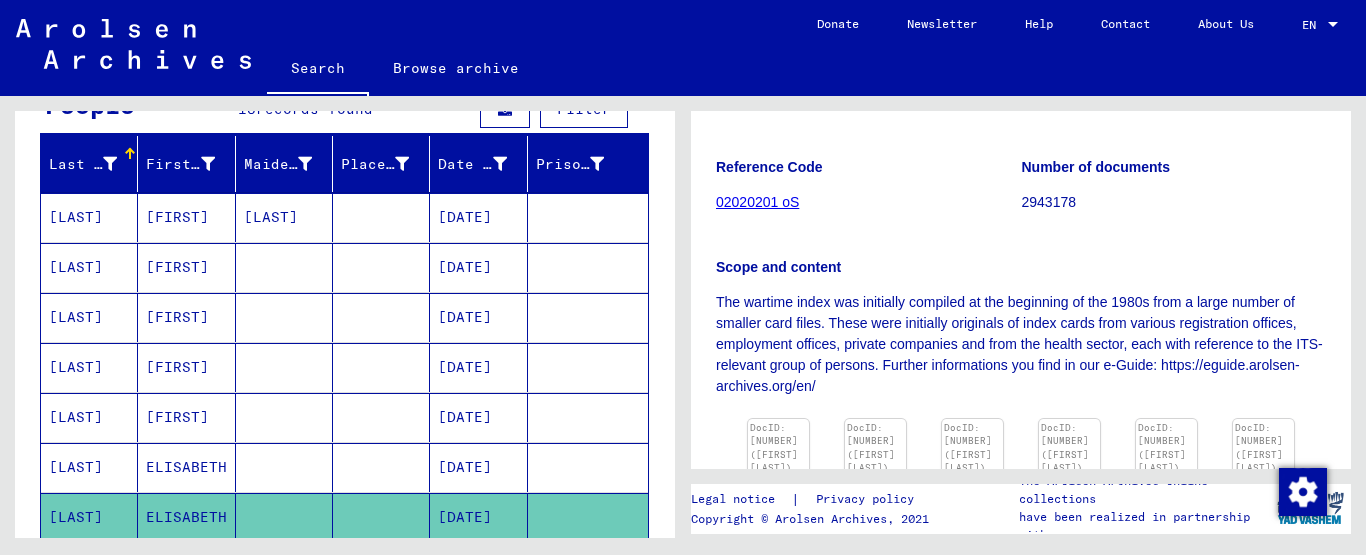 click on "[LAST]" at bounding box center (284, 217) 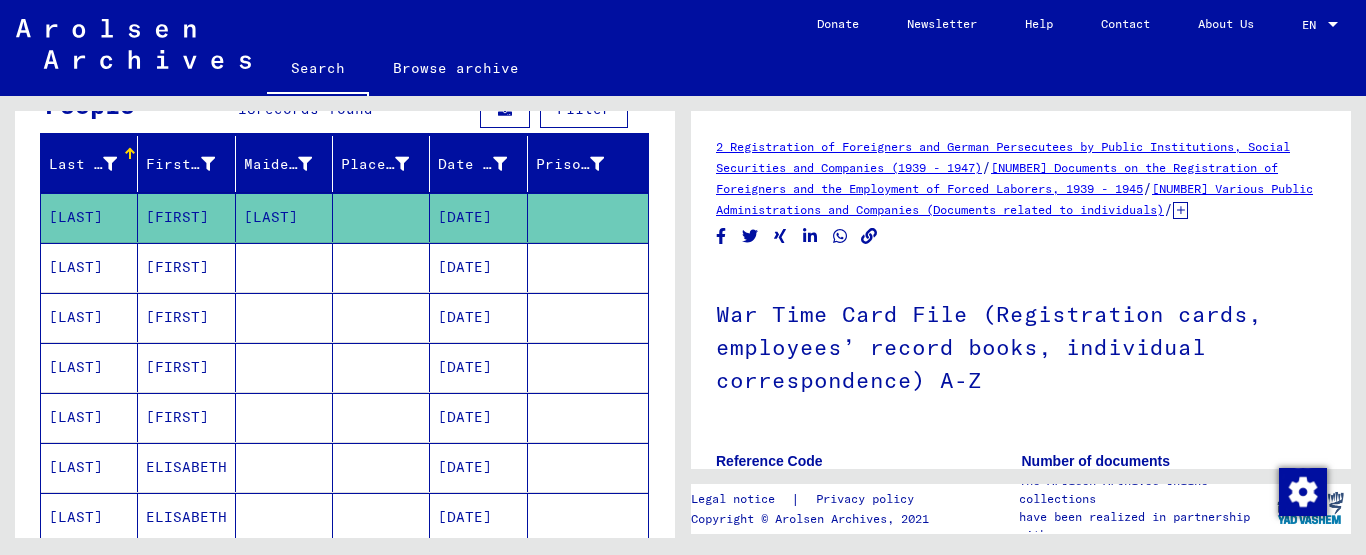 scroll, scrollTop: 0, scrollLeft: 0, axis: both 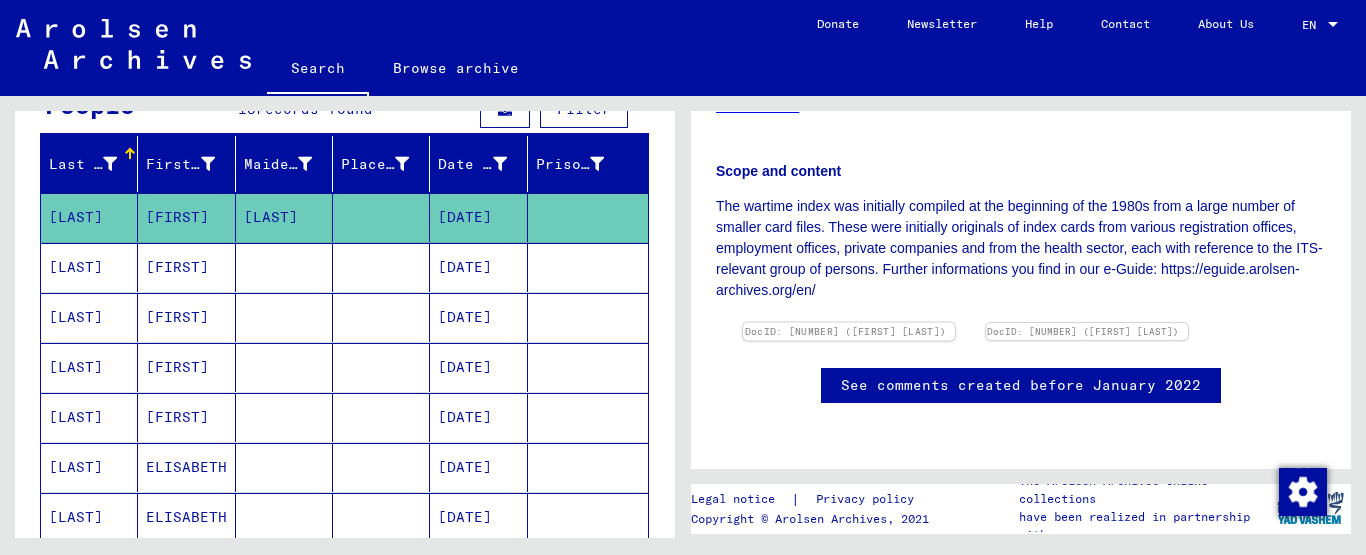 click at bounding box center [849, 323] 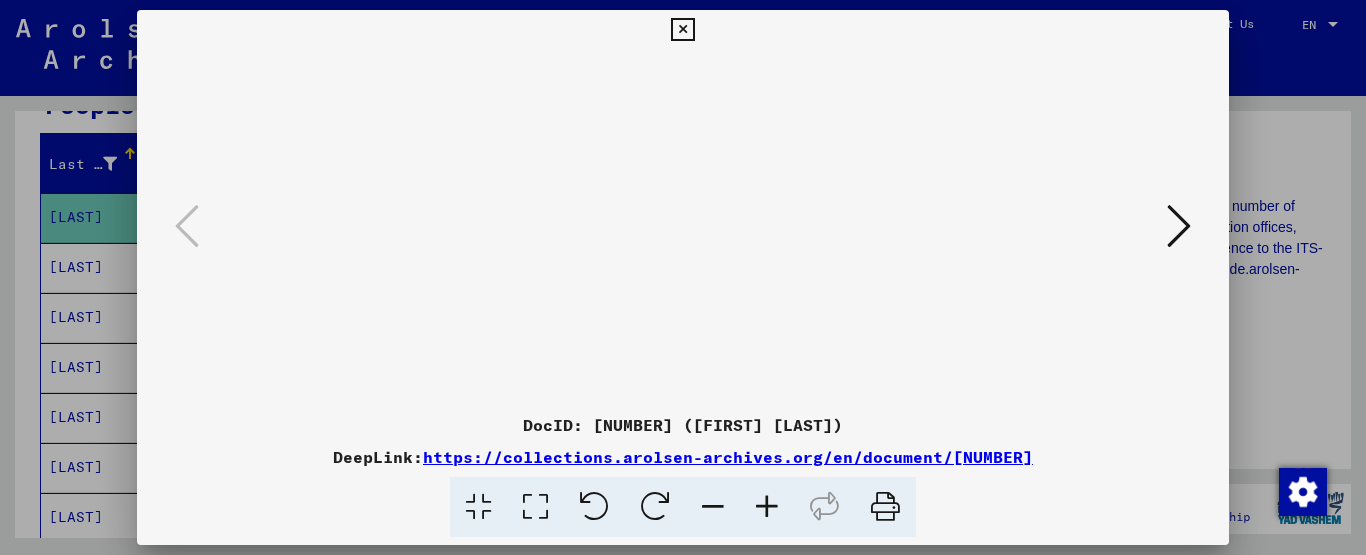 click at bounding box center [767, 507] 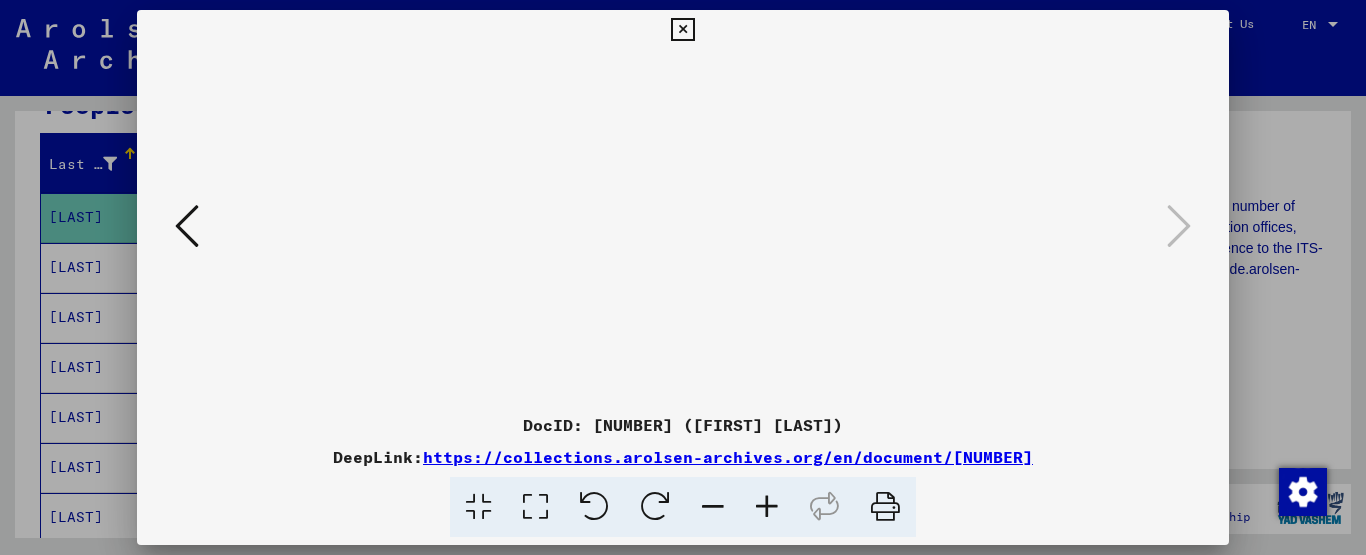 scroll, scrollTop: 0, scrollLeft: 0, axis: both 